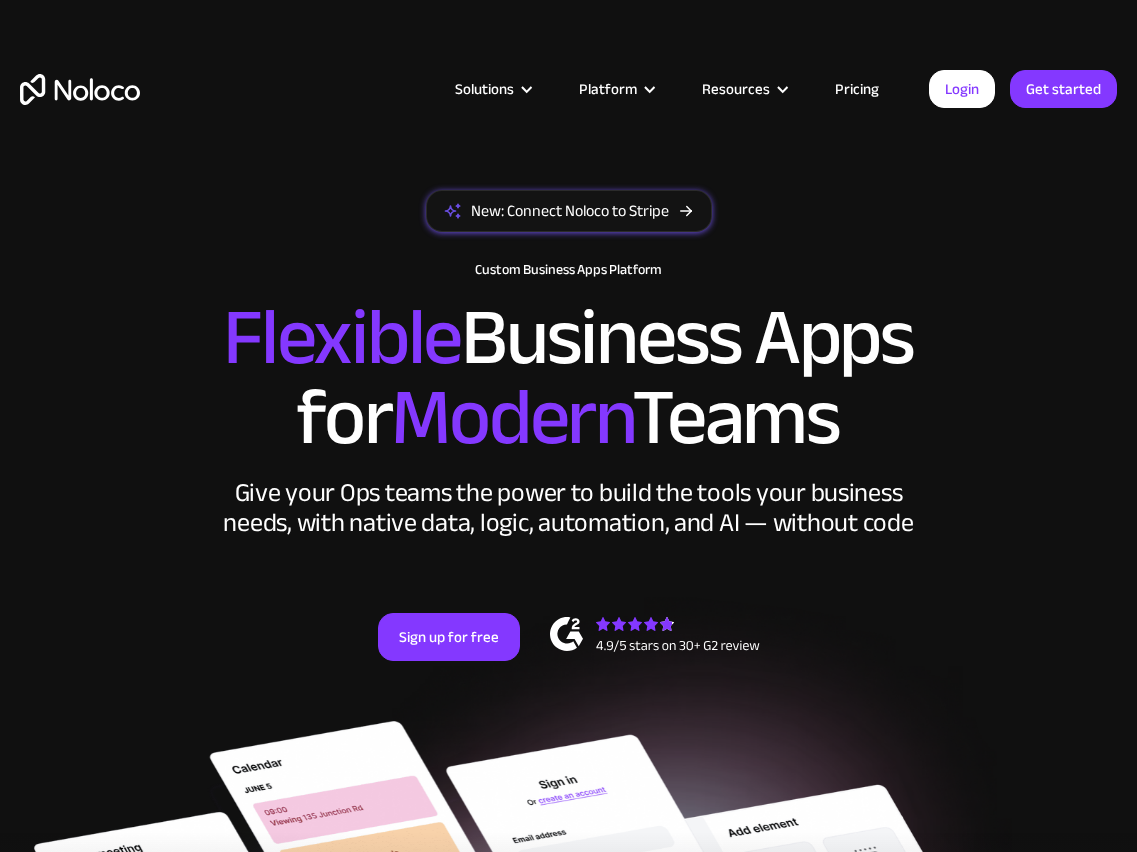 scroll, scrollTop: 0, scrollLeft: 0, axis: both 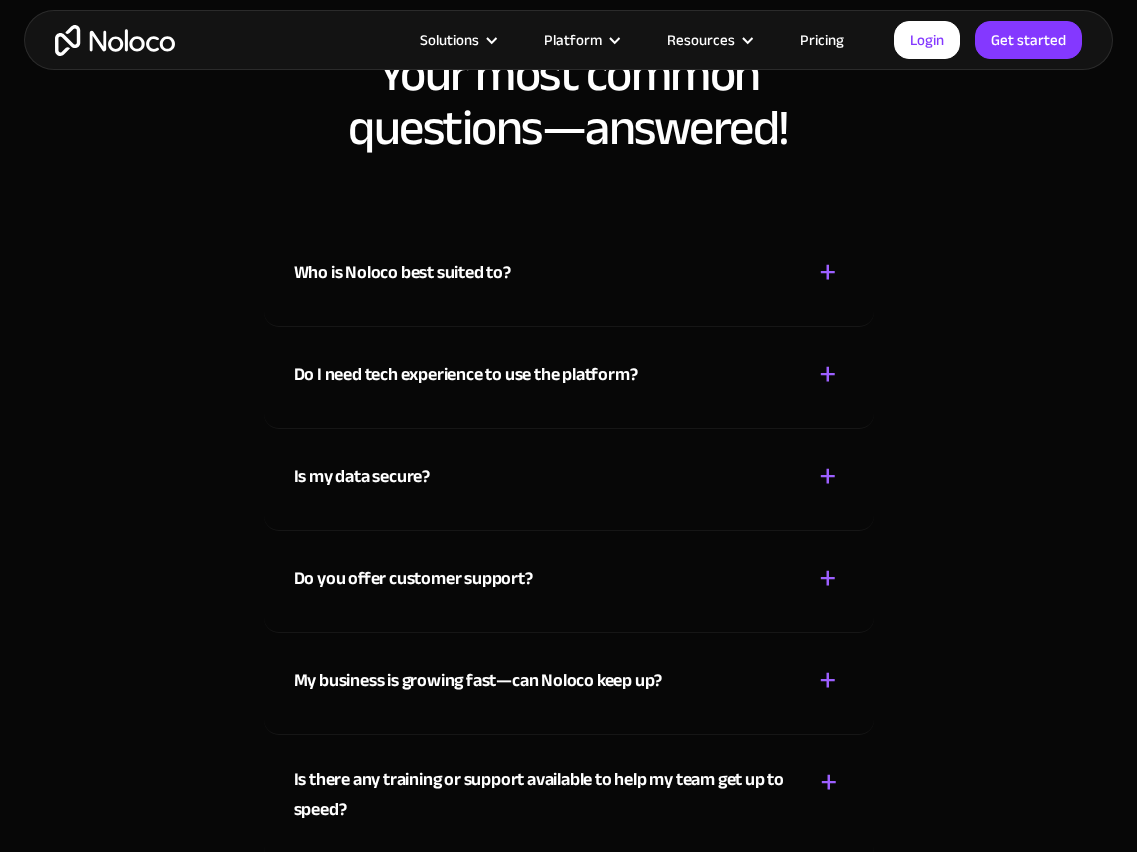 click on "Flexible CRM" at bounding box center (58, 1228) 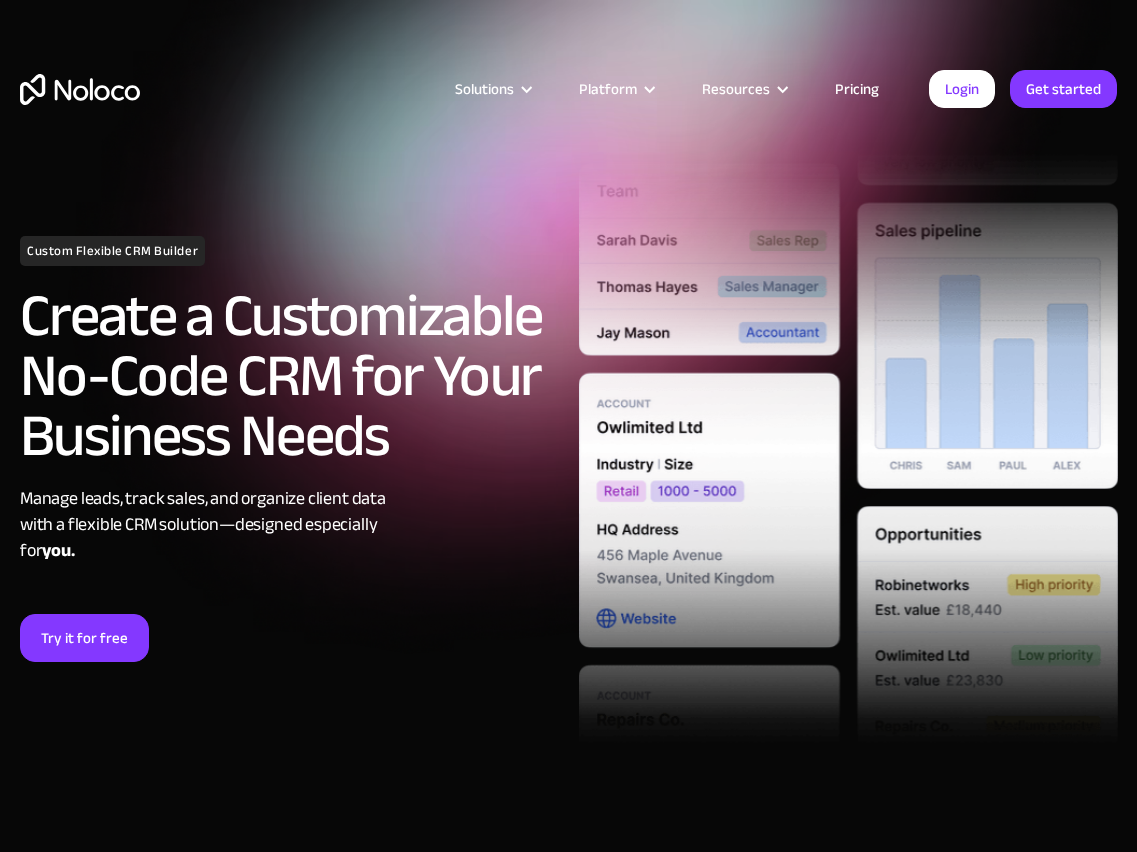 scroll, scrollTop: 0, scrollLeft: 0, axis: both 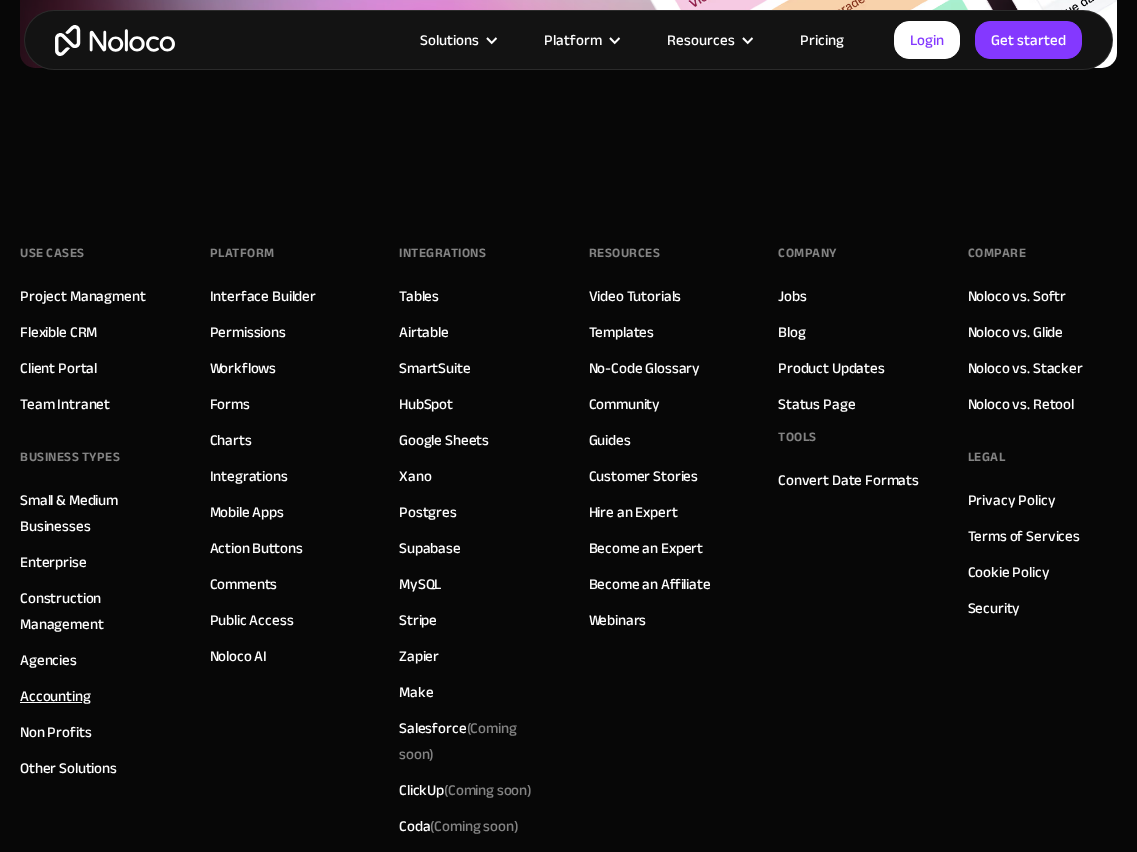 click on "Accounting" at bounding box center [55, 696] 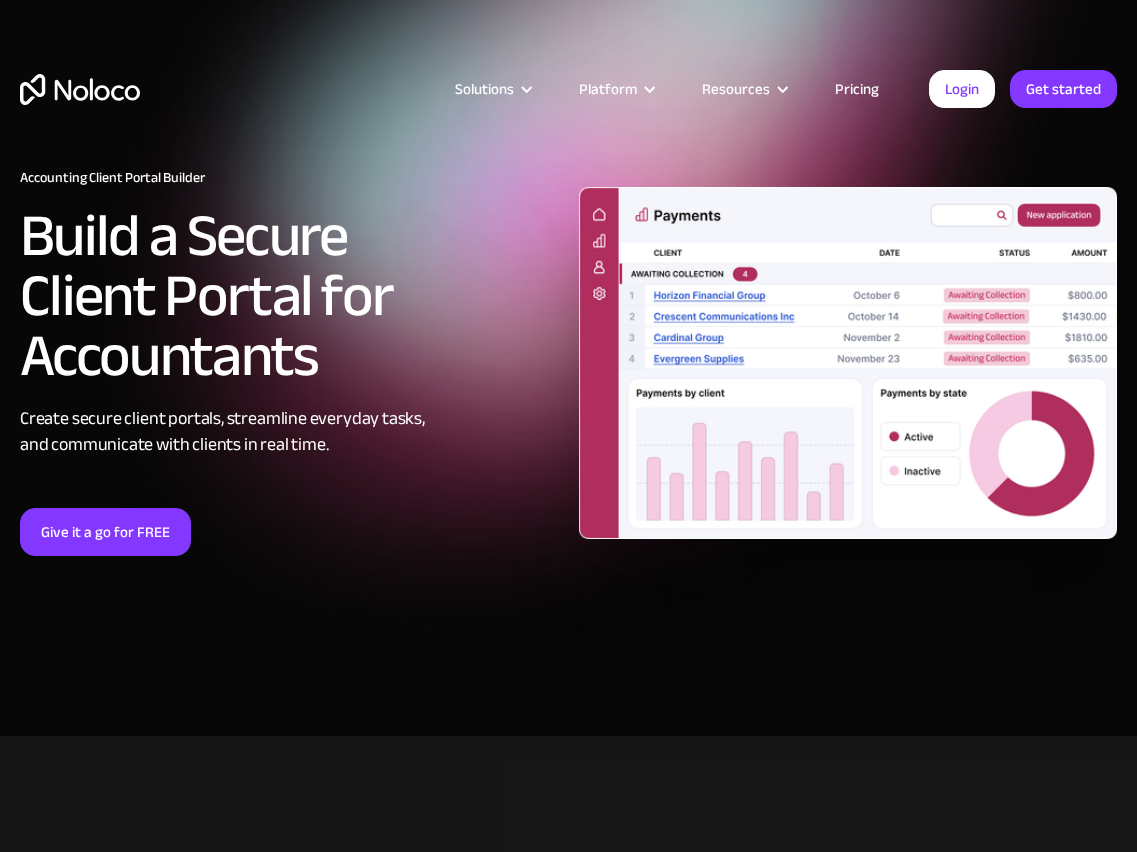 scroll, scrollTop: 0, scrollLeft: 0, axis: both 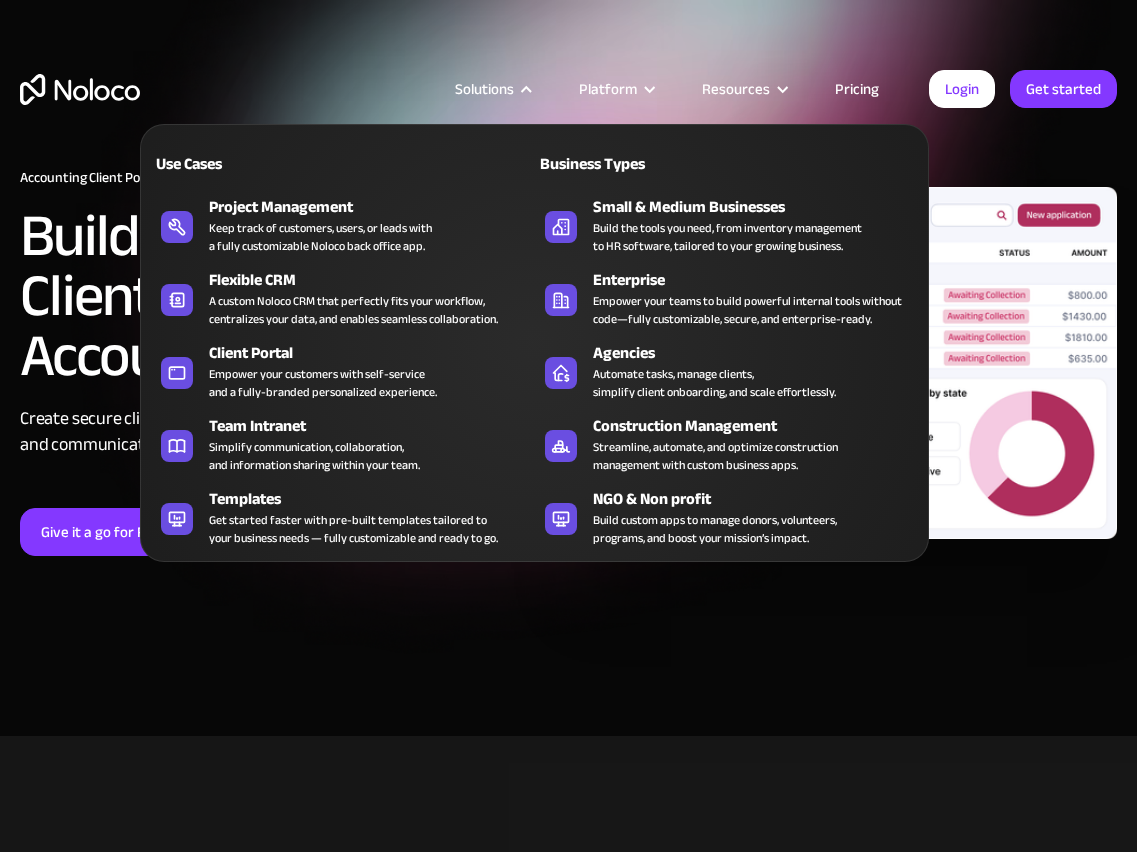 click at bounding box center [526, 89] 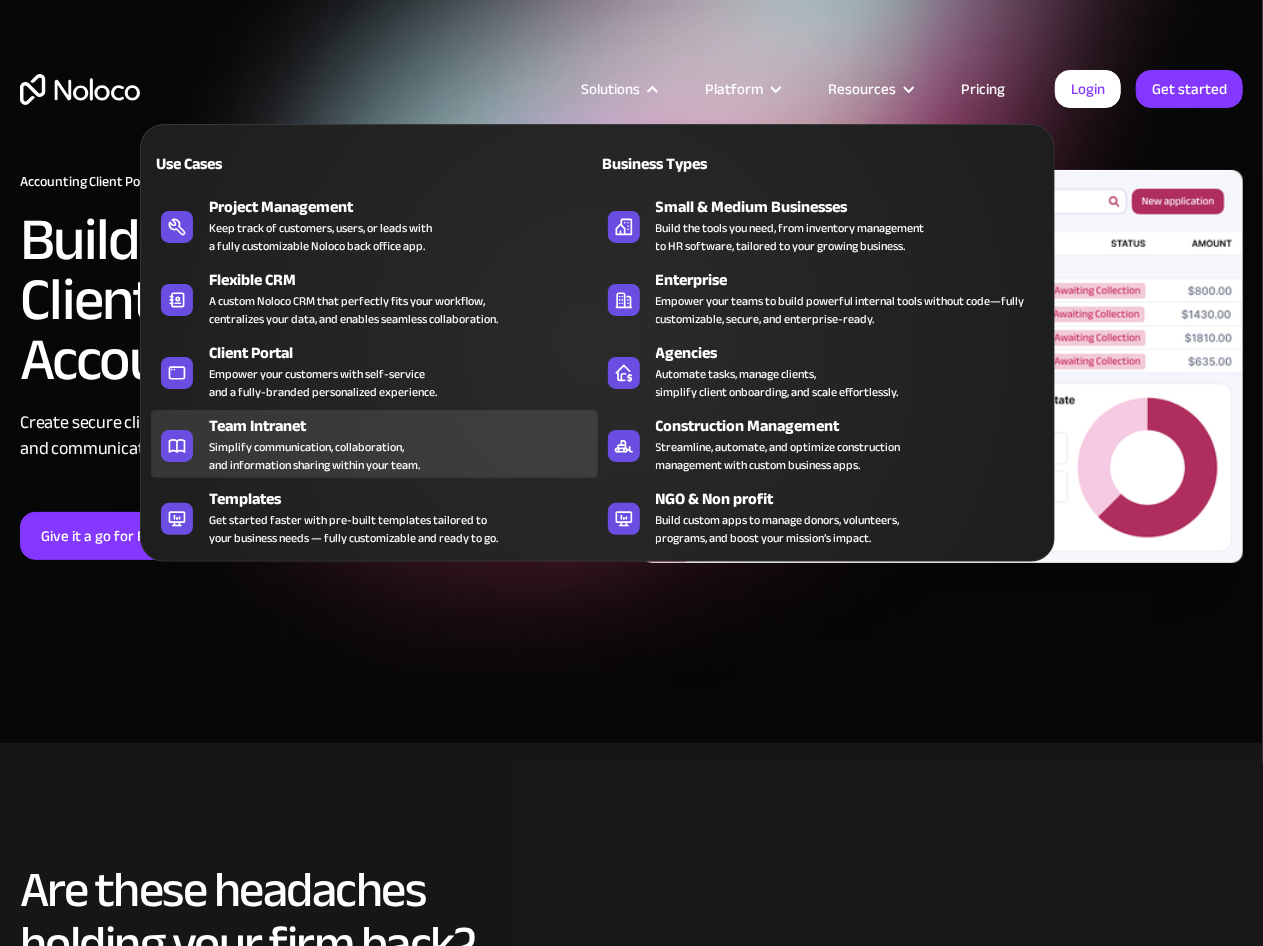 click on "Use Cases" at bounding box center [374, 163] 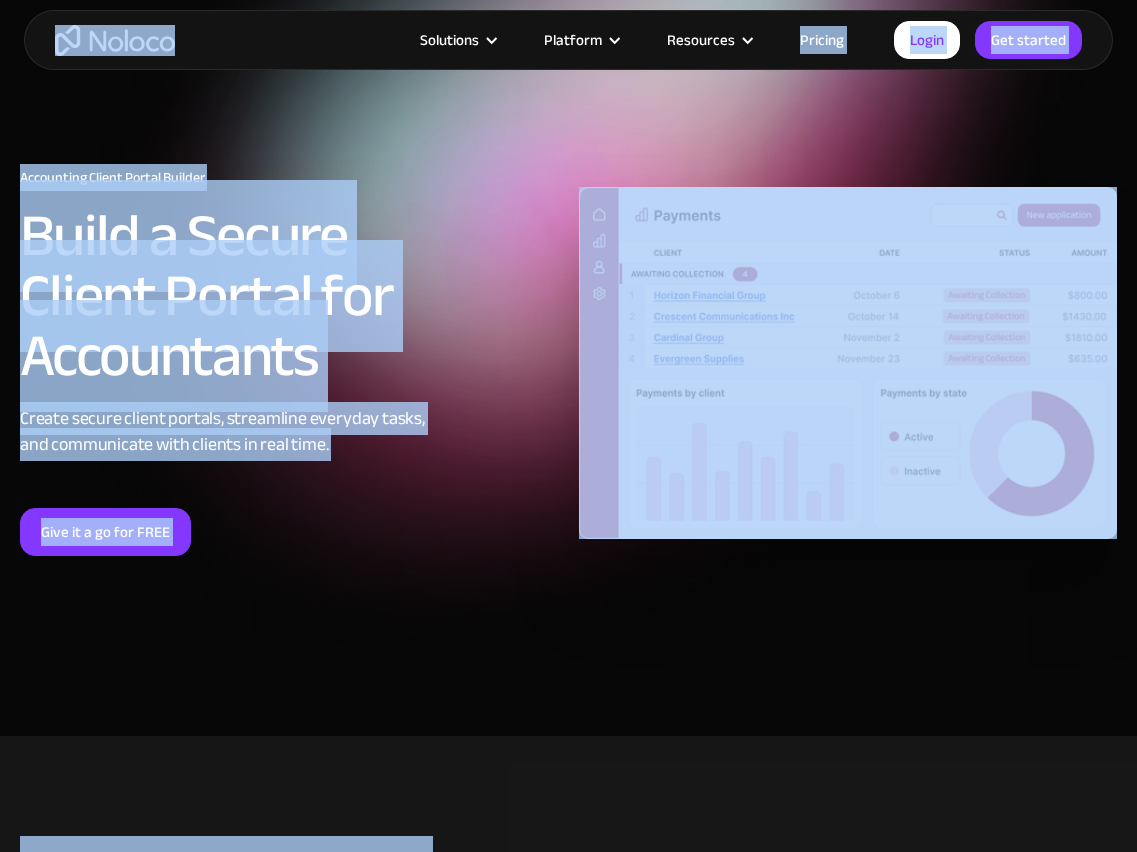 scroll, scrollTop: 10616, scrollLeft: 0, axis: vertical 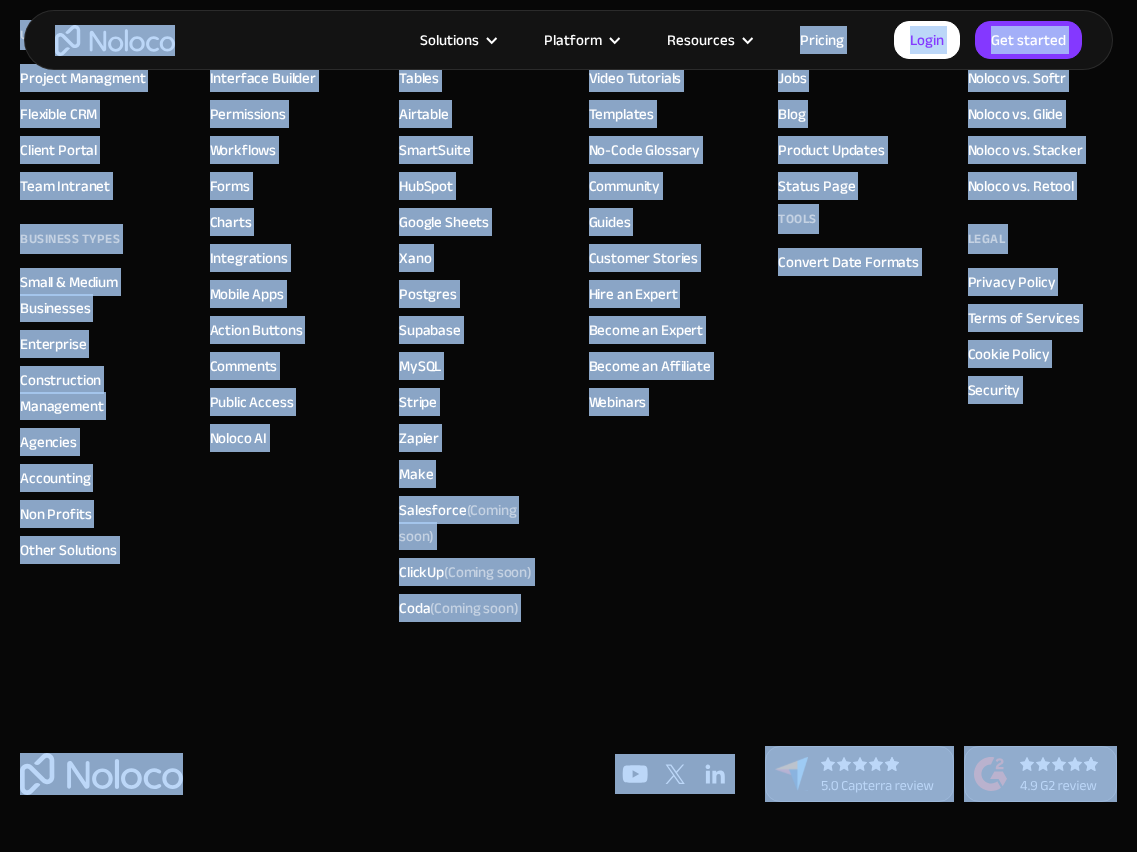 click on "Client Portal" at bounding box center [58, 150] 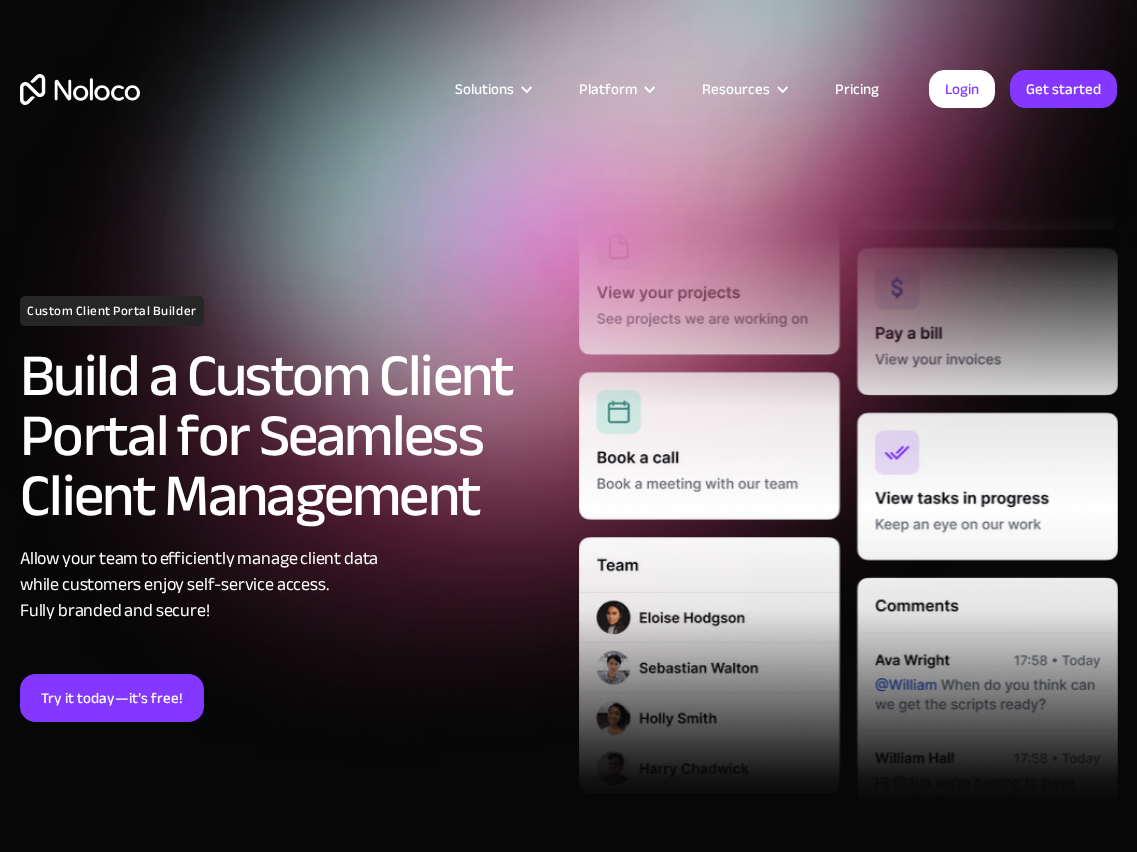 scroll, scrollTop: 0, scrollLeft: 0, axis: both 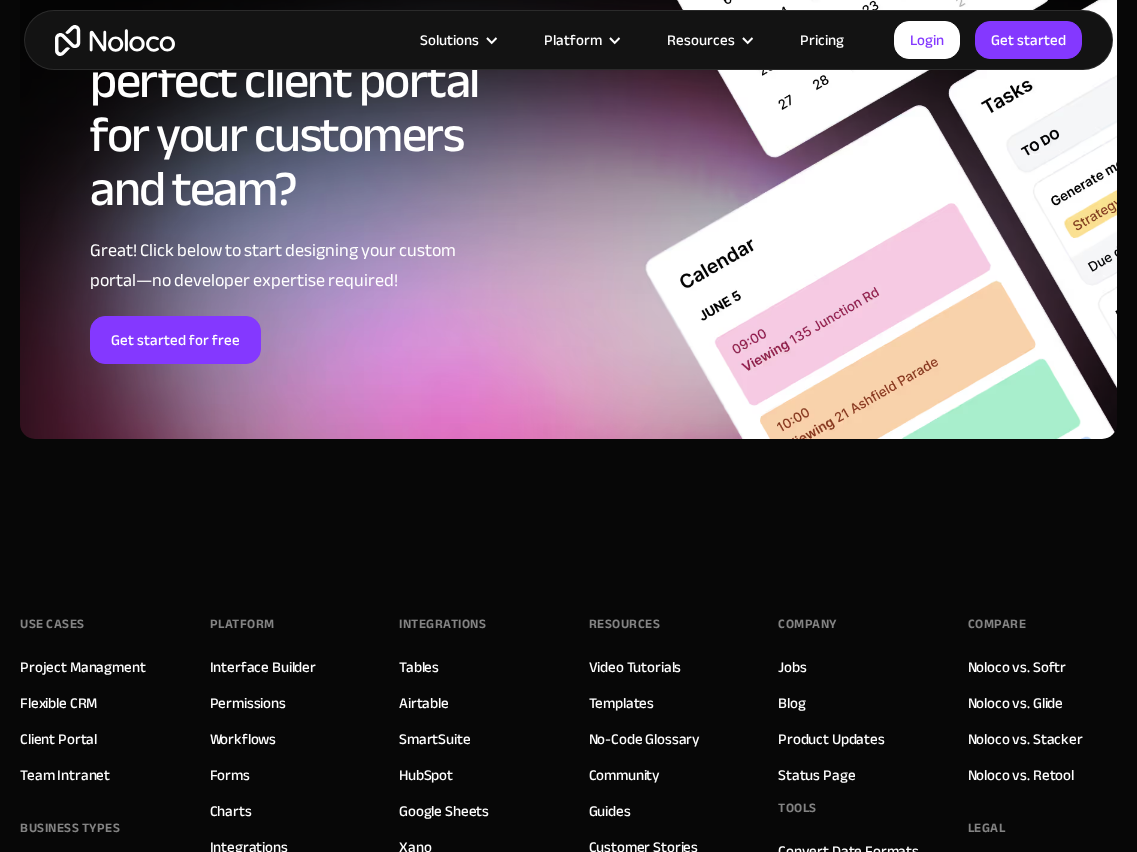 click on "Construction Management" at bounding box center [95, 982] 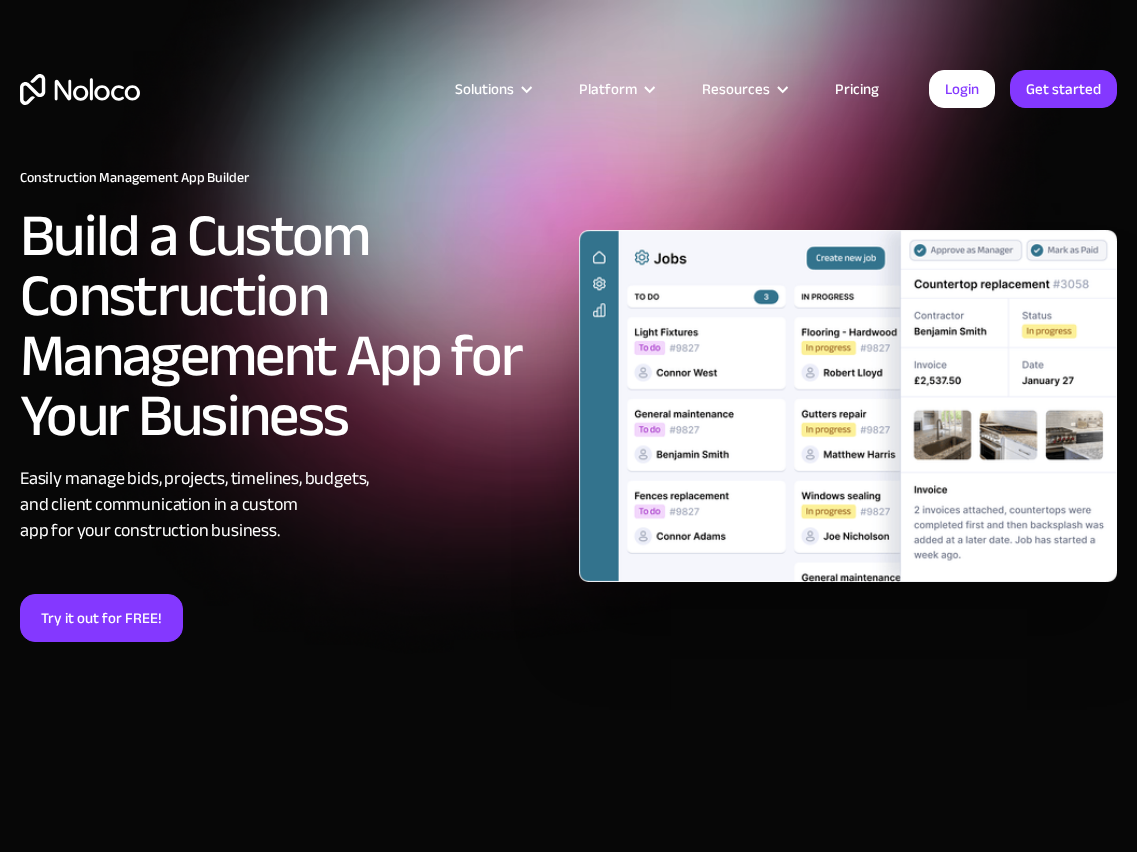 scroll, scrollTop: 0, scrollLeft: 0, axis: both 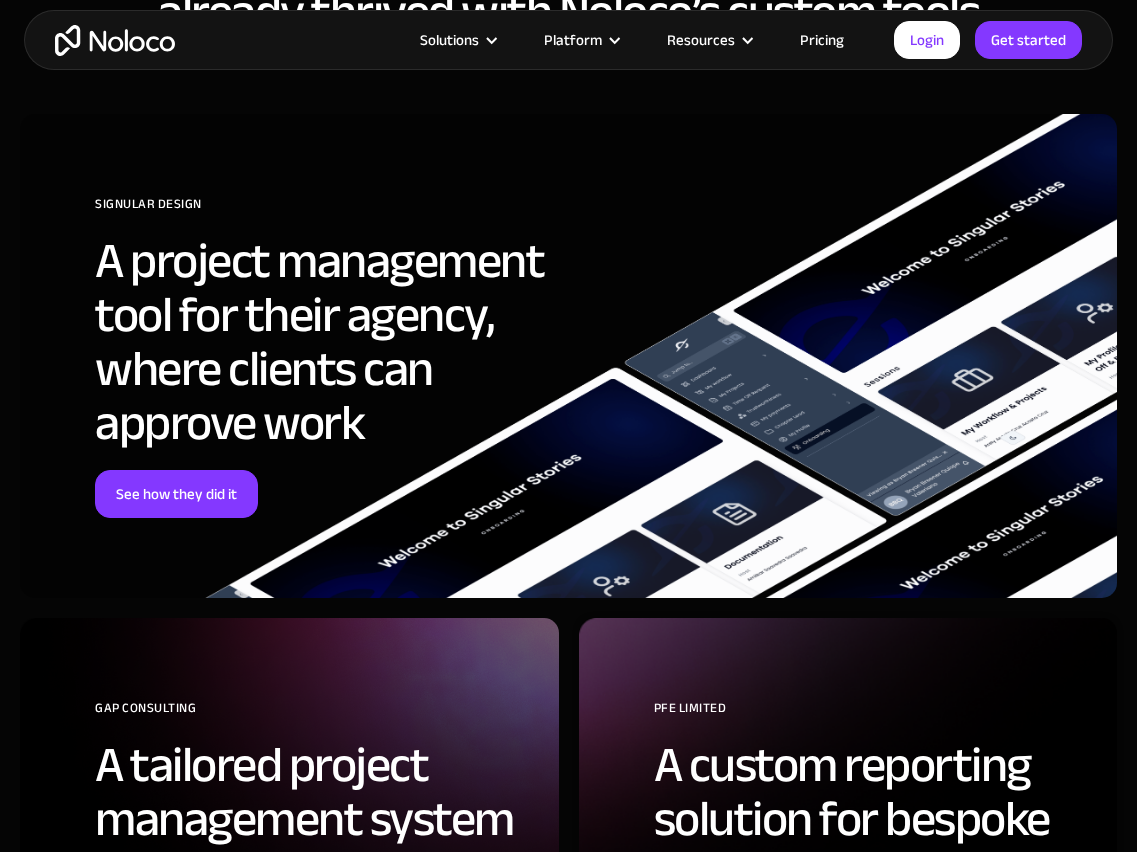 click on "Get the full story" at bounding box center (170, 1106) 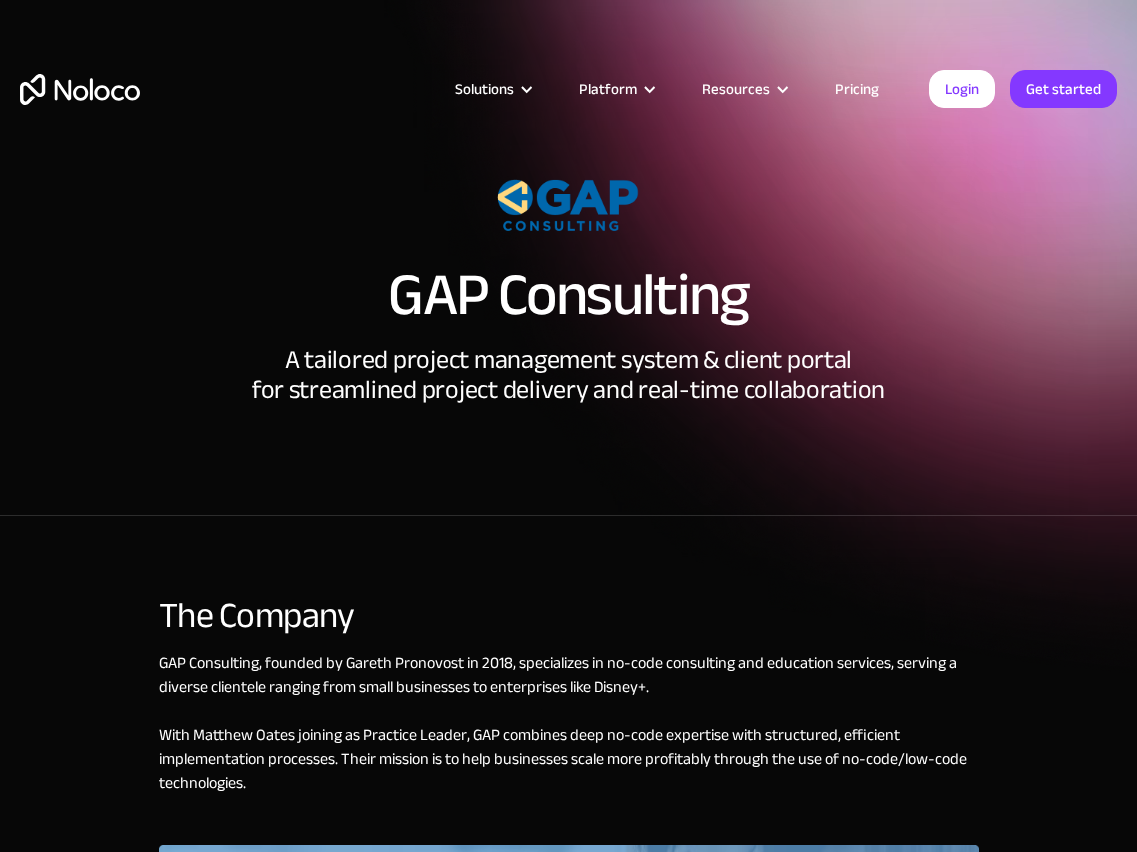 scroll, scrollTop: 0, scrollLeft: 0, axis: both 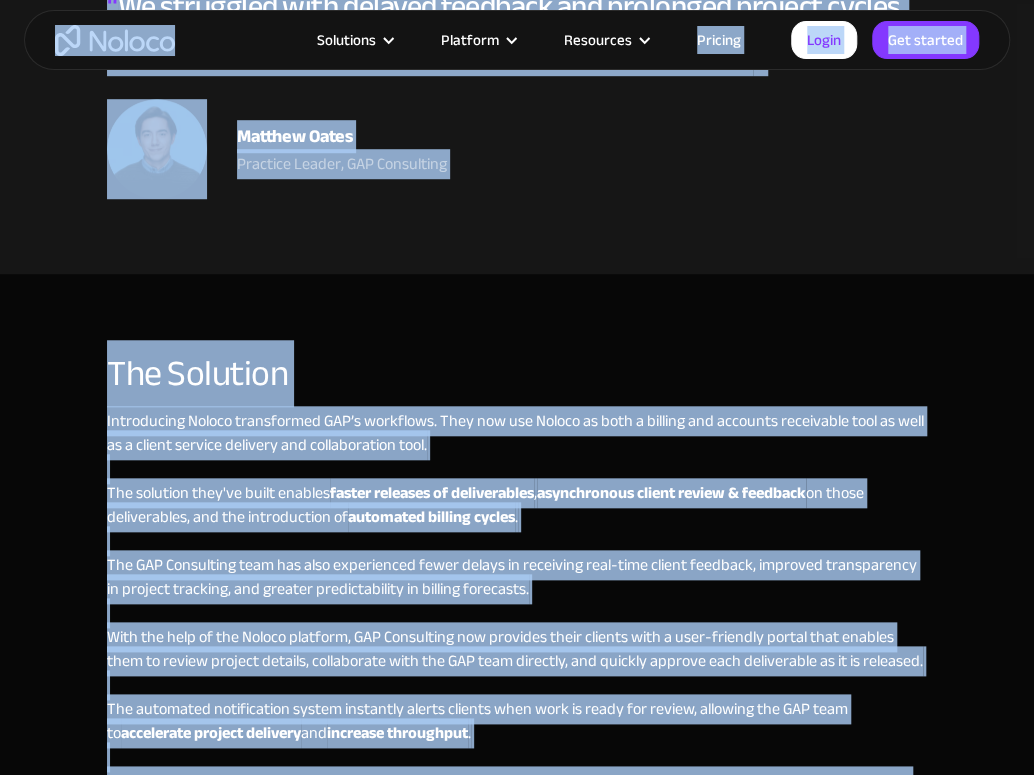 click on "The Solution" at bounding box center (517, 374) 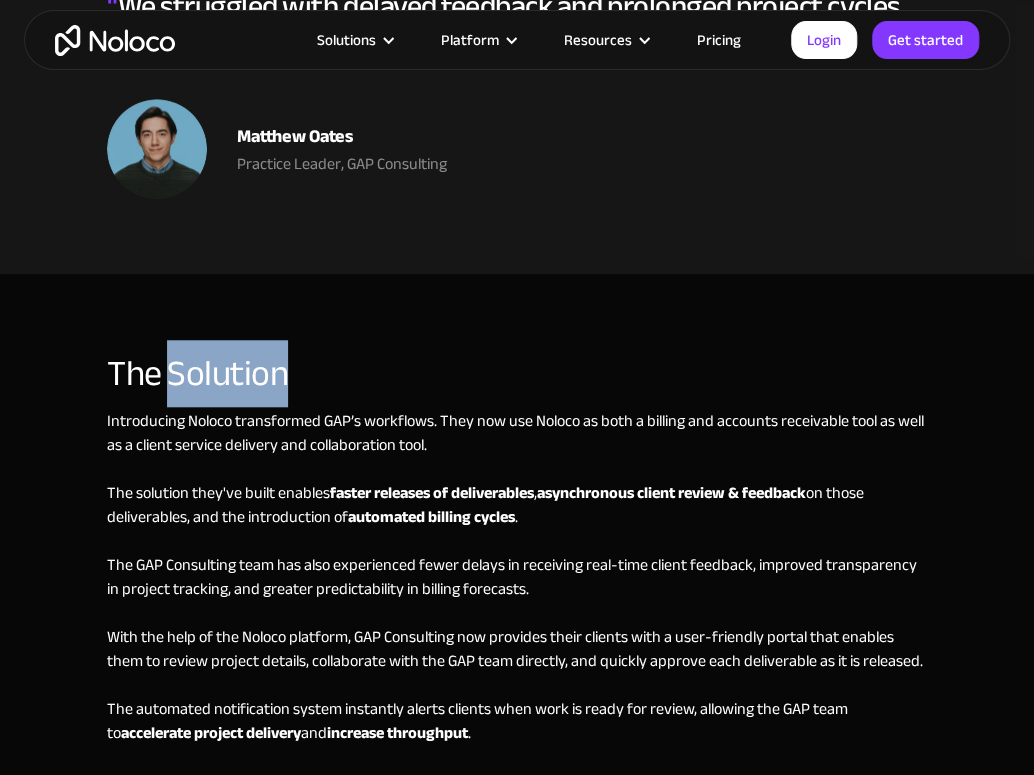 click on "The Solution" at bounding box center [517, 374] 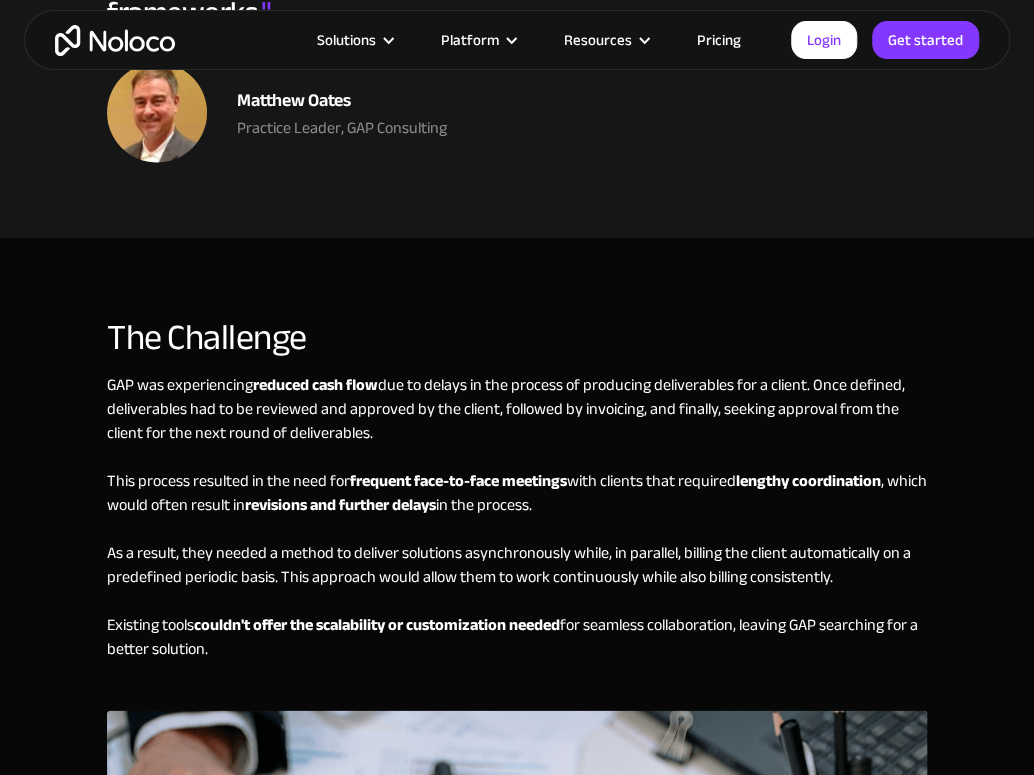 click on "lengthy coordination" at bounding box center [808, 481] 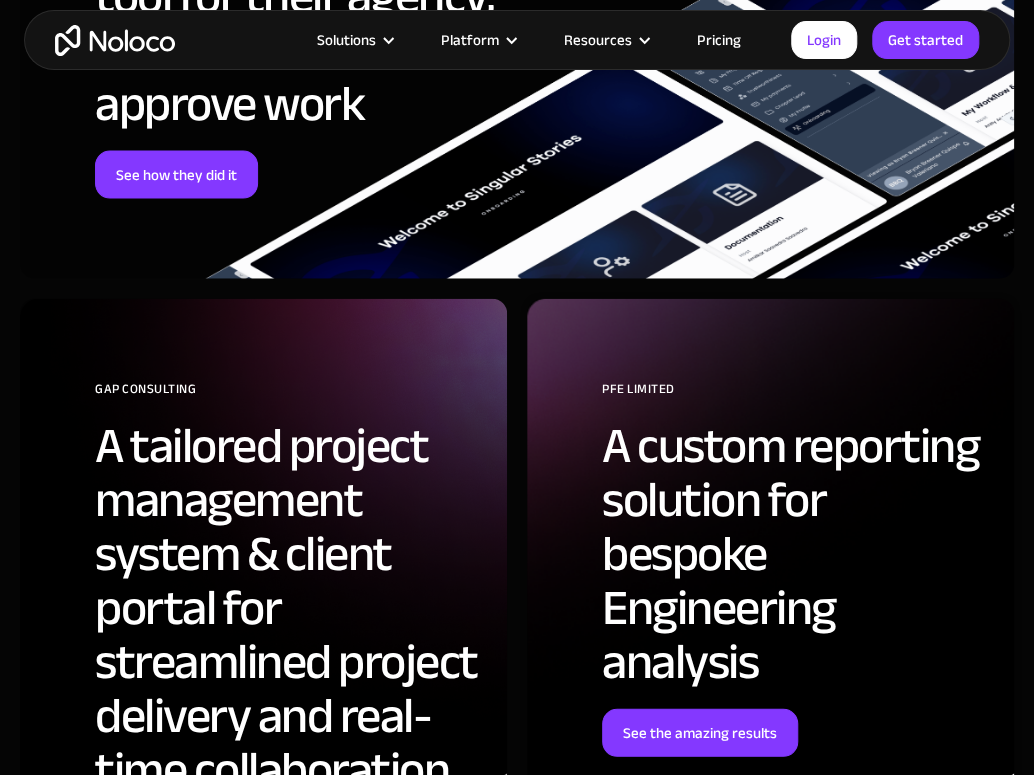 click on "PFE Limited" at bounding box center [798, 396] 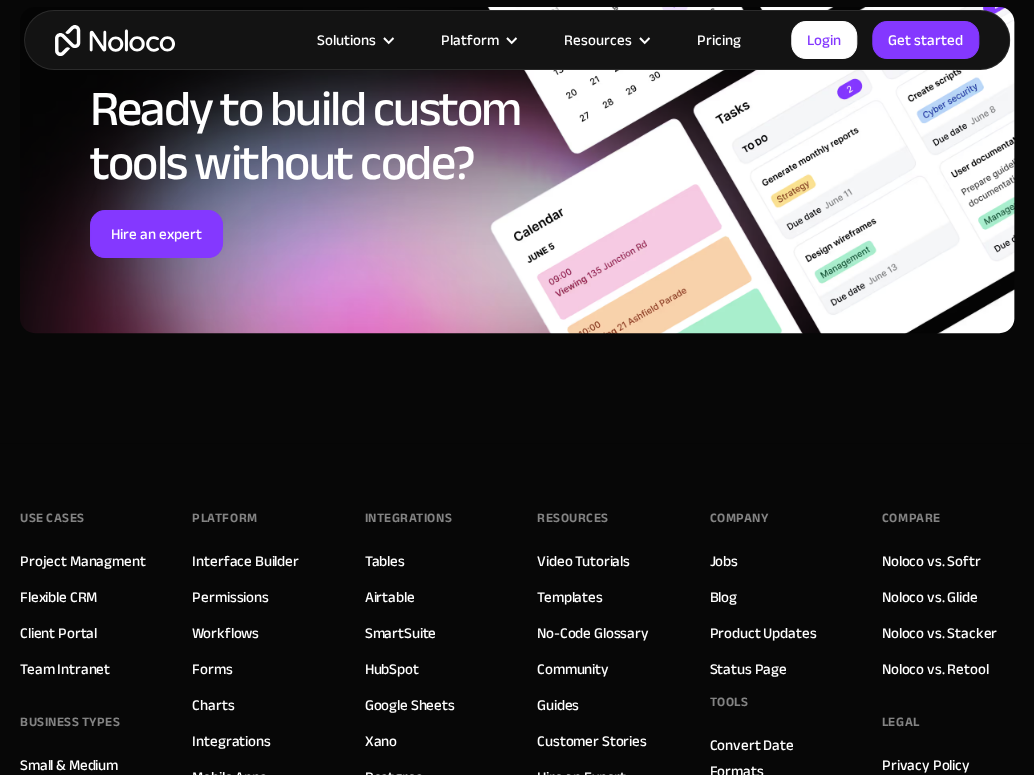 scroll, scrollTop: 8573, scrollLeft: 0, axis: vertical 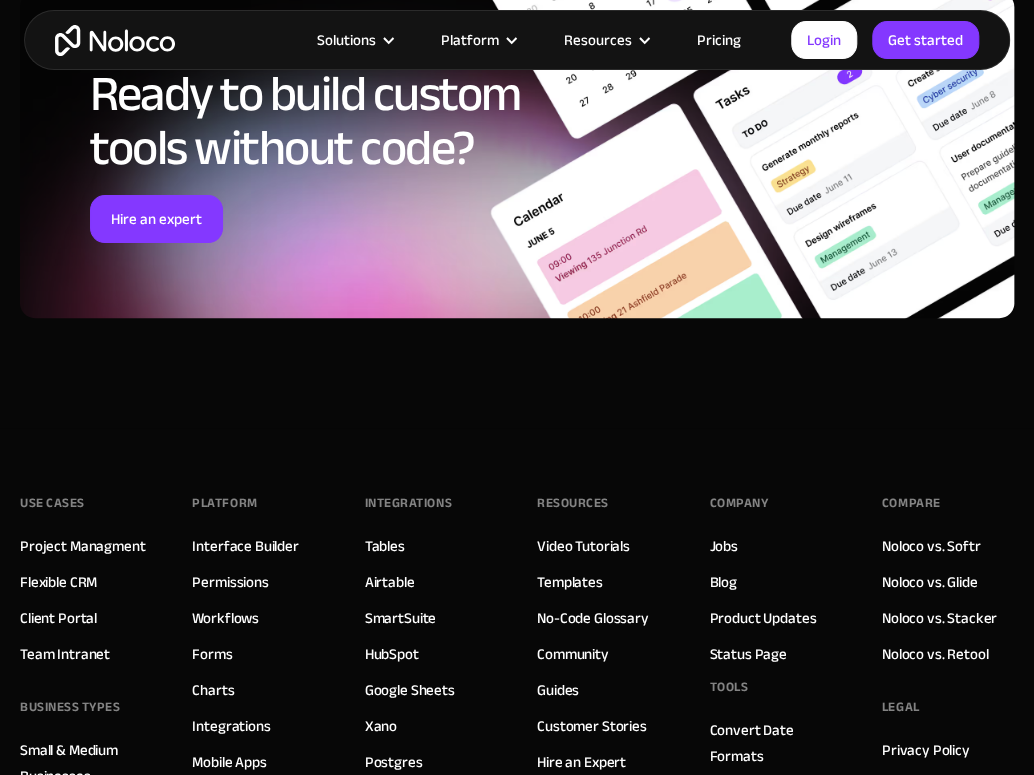 click on "Mobile Apps" at bounding box center (229, 762) 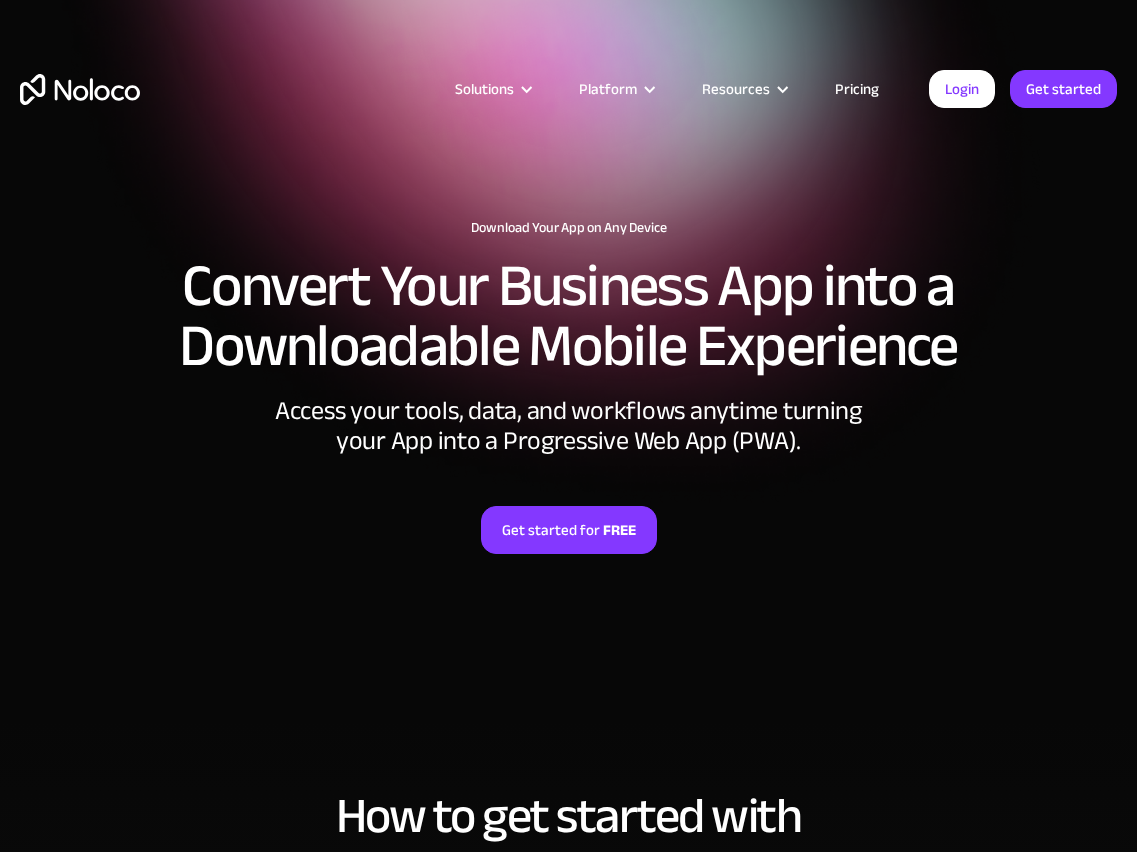 scroll, scrollTop: 0, scrollLeft: 0, axis: both 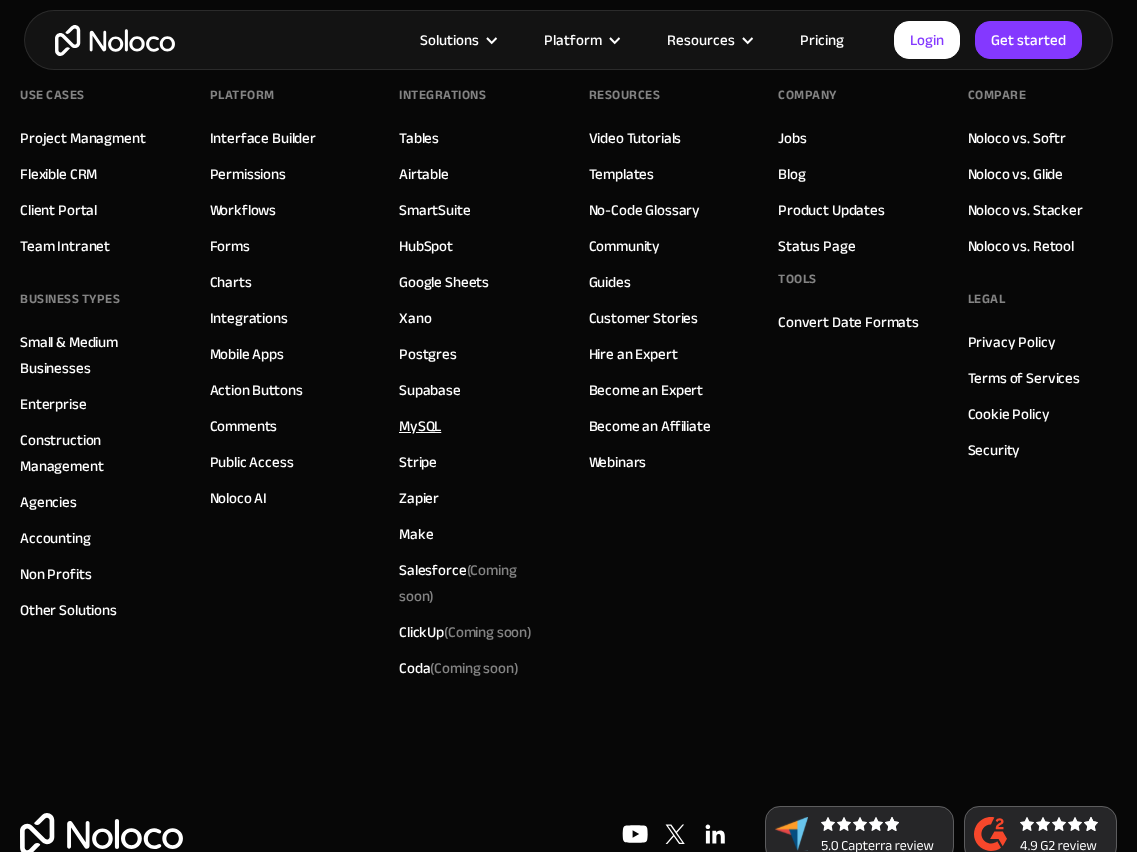 click on "MySQL" at bounding box center [420, 426] 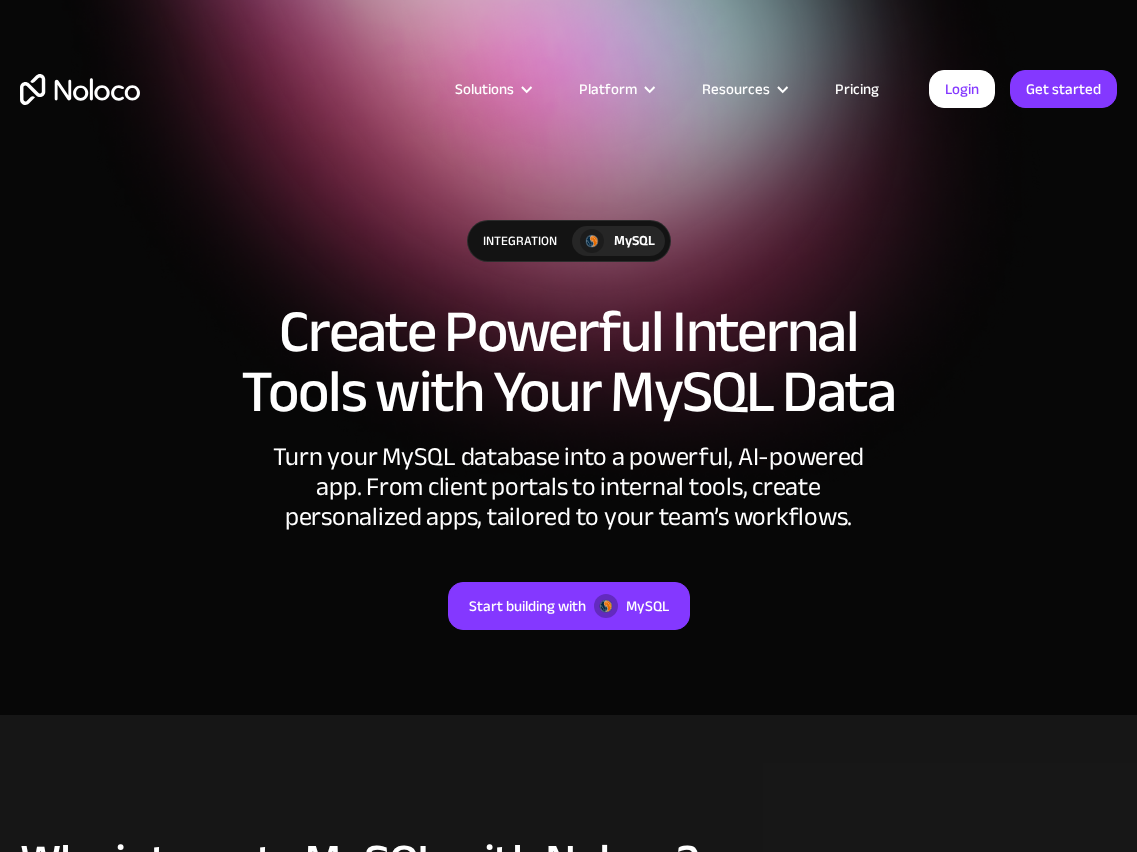 scroll, scrollTop: 0, scrollLeft: 0, axis: both 